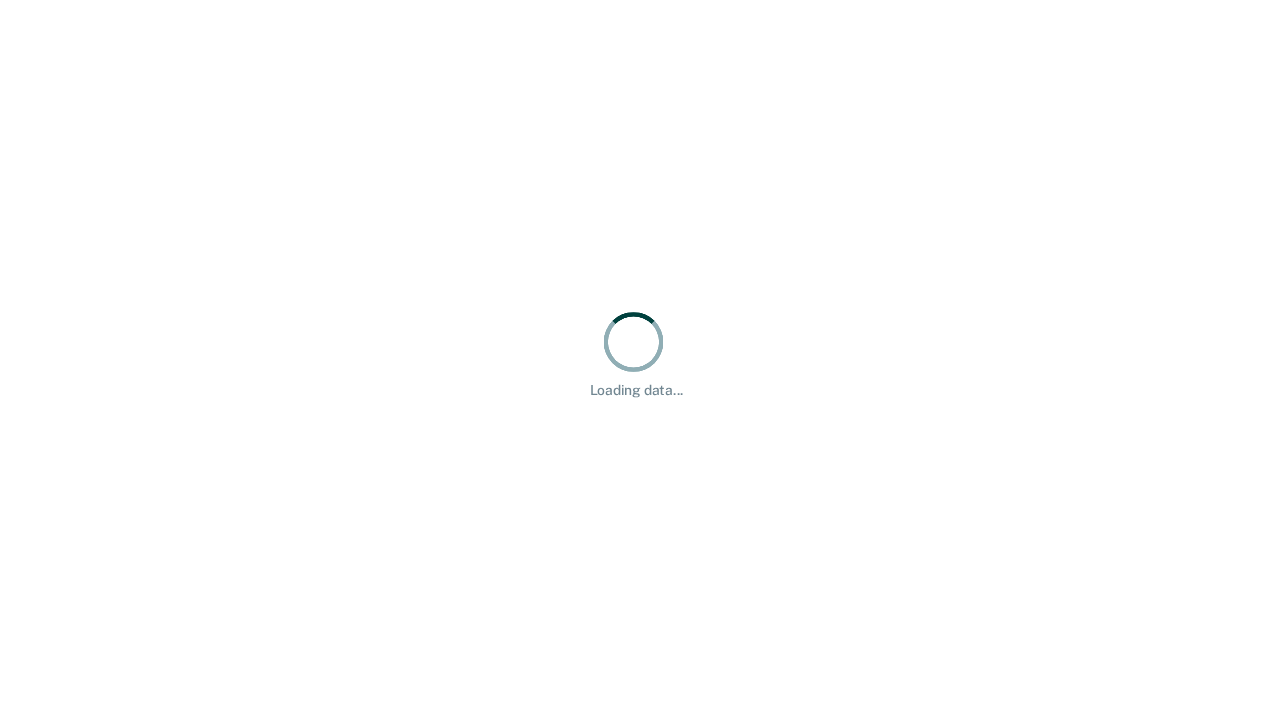 scroll, scrollTop: 0, scrollLeft: 0, axis: both 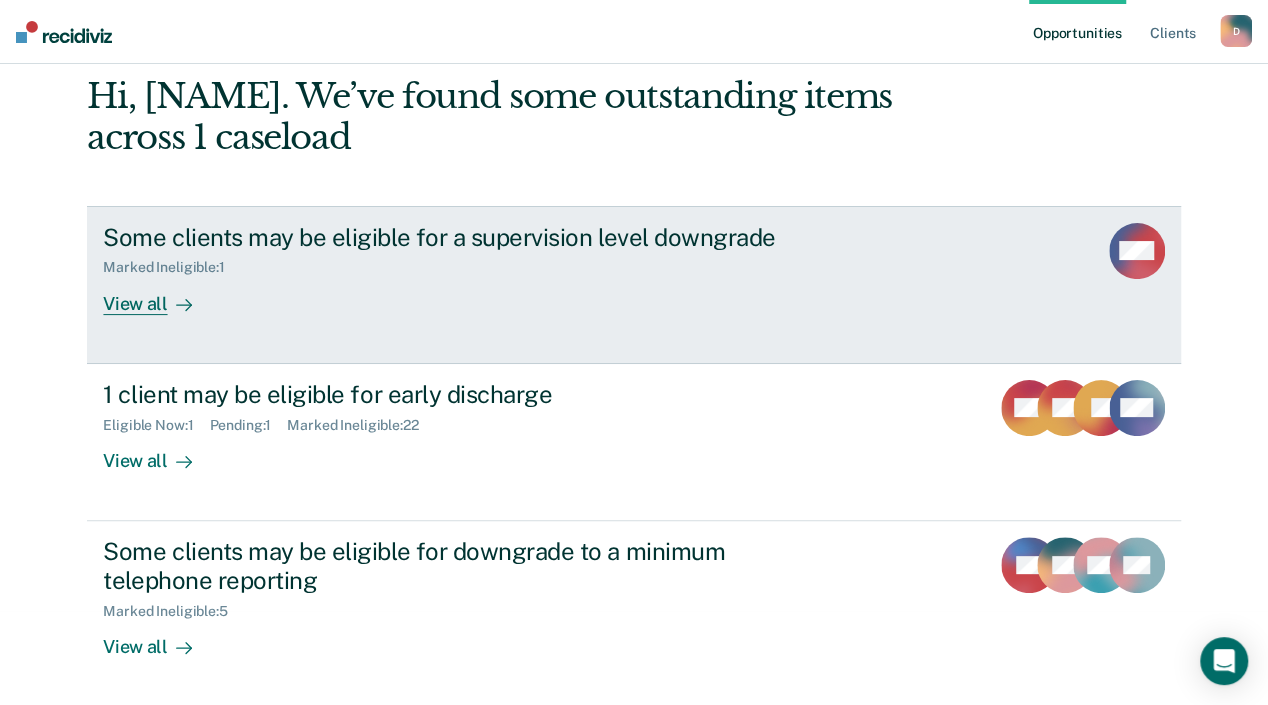 click on "Some clients may be eligible for a supervision level downgrade" at bounding box center [454, 237] 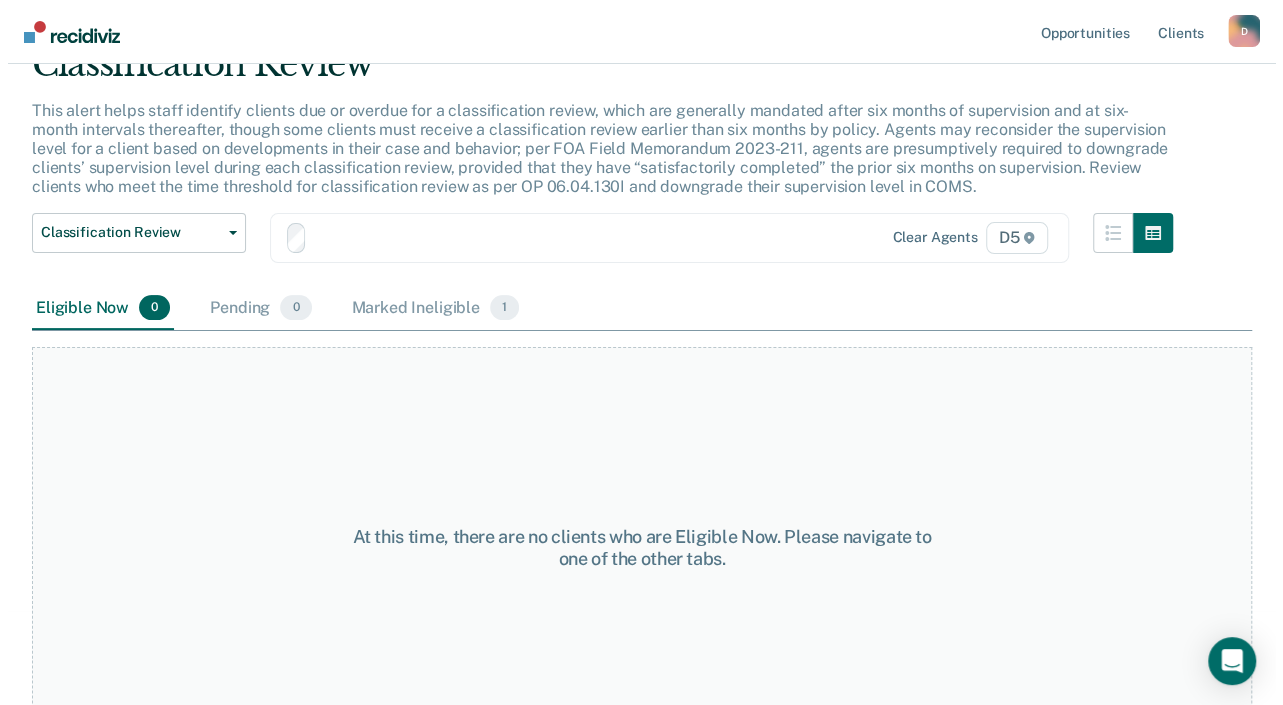 scroll, scrollTop: 0, scrollLeft: 0, axis: both 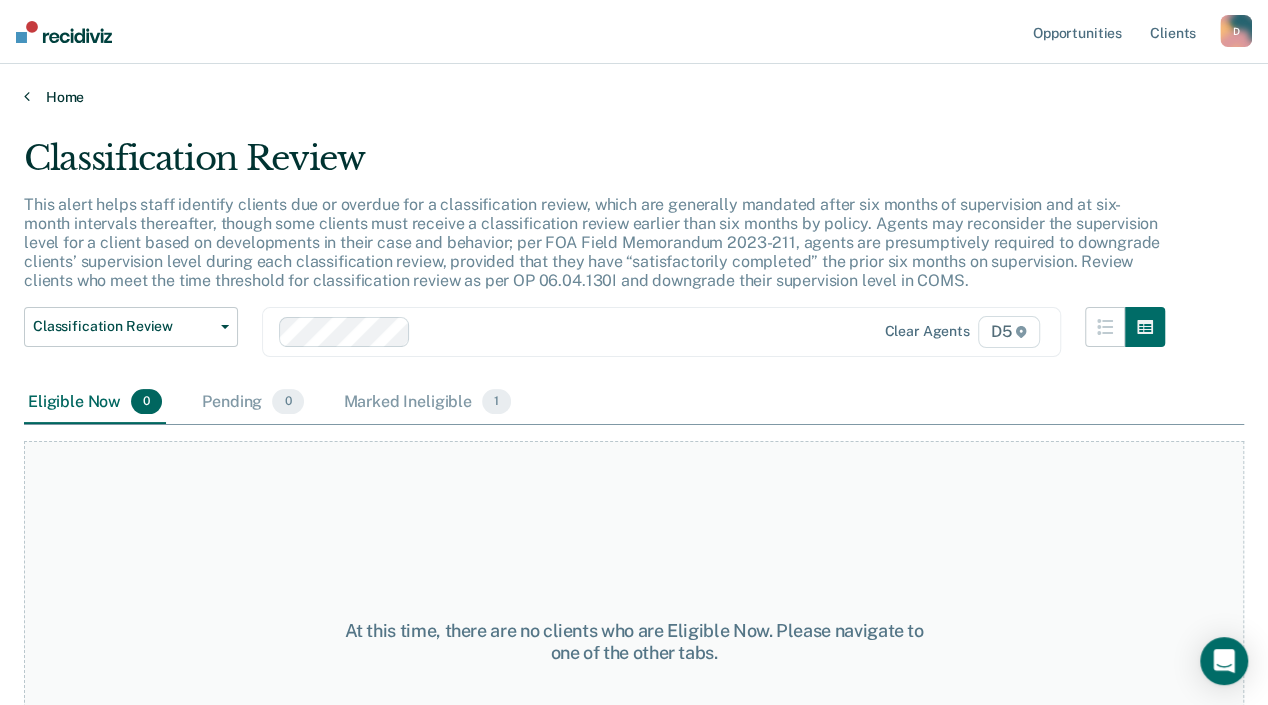 click on "Home" at bounding box center [634, 97] 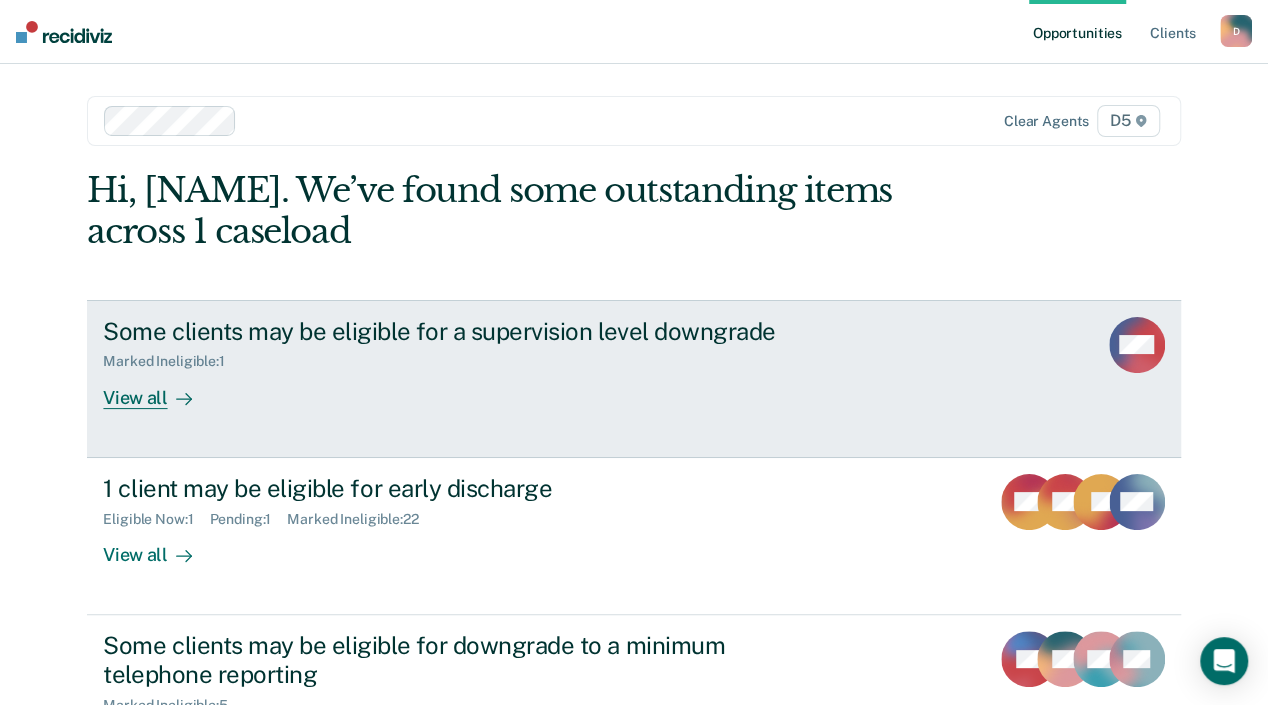 click on "View all" at bounding box center [159, 389] 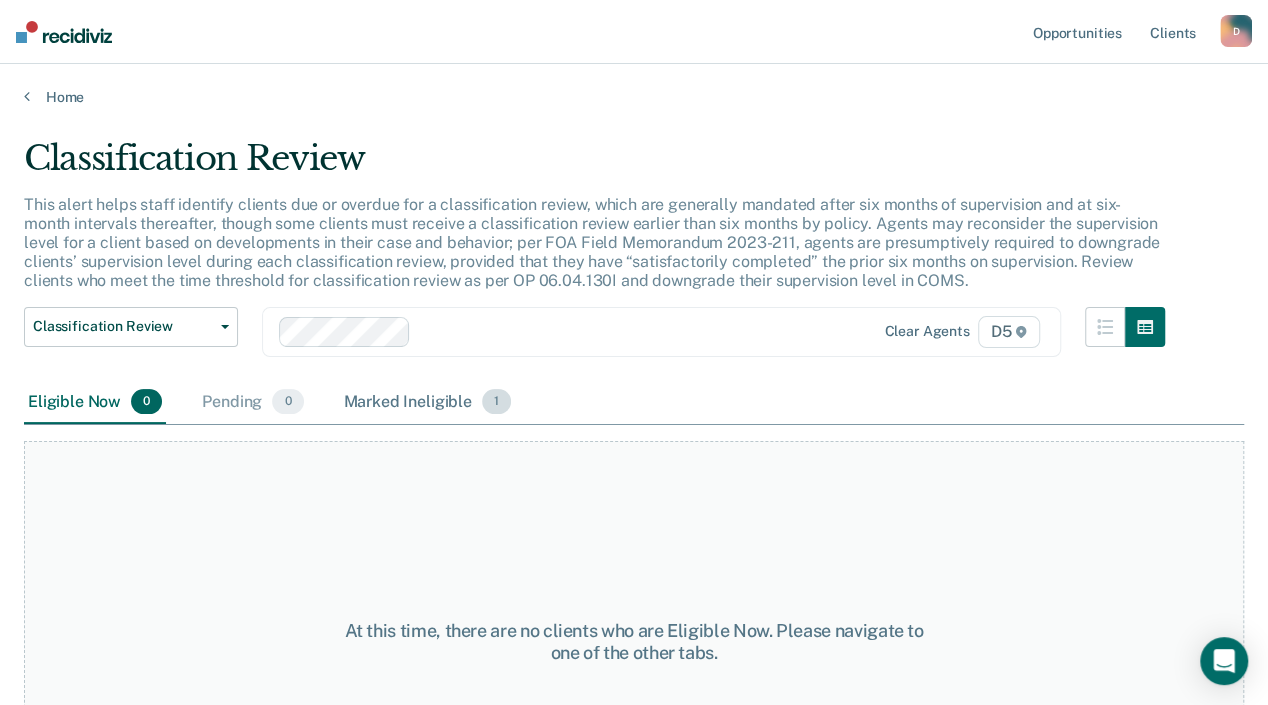 click on "Marked Ineligible 1" at bounding box center [428, 403] 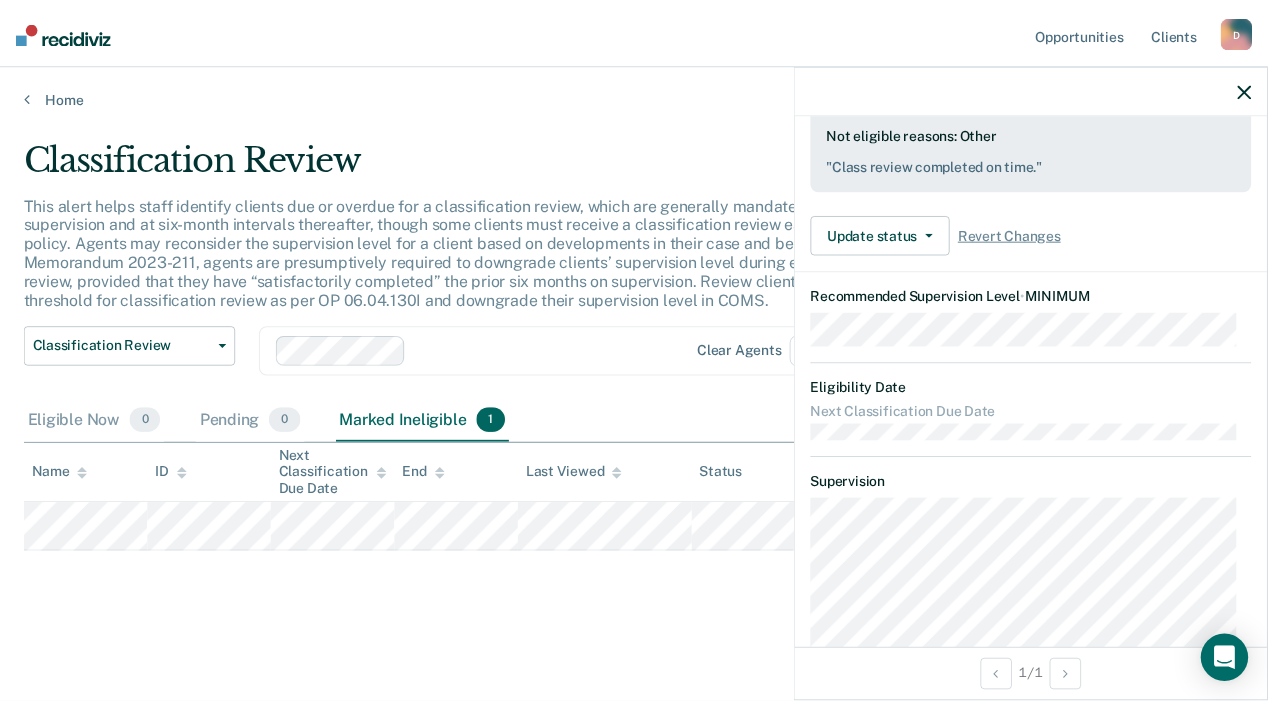 scroll, scrollTop: 400, scrollLeft: 0, axis: vertical 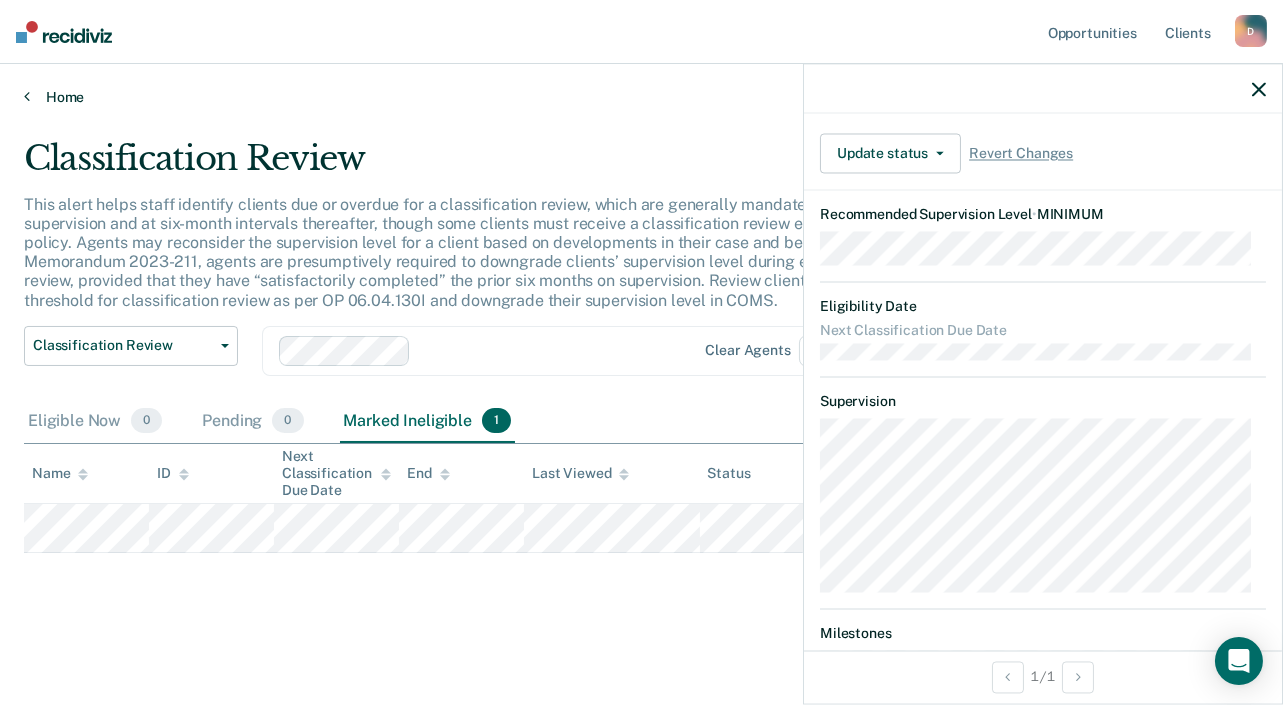 click at bounding box center [27, 96] 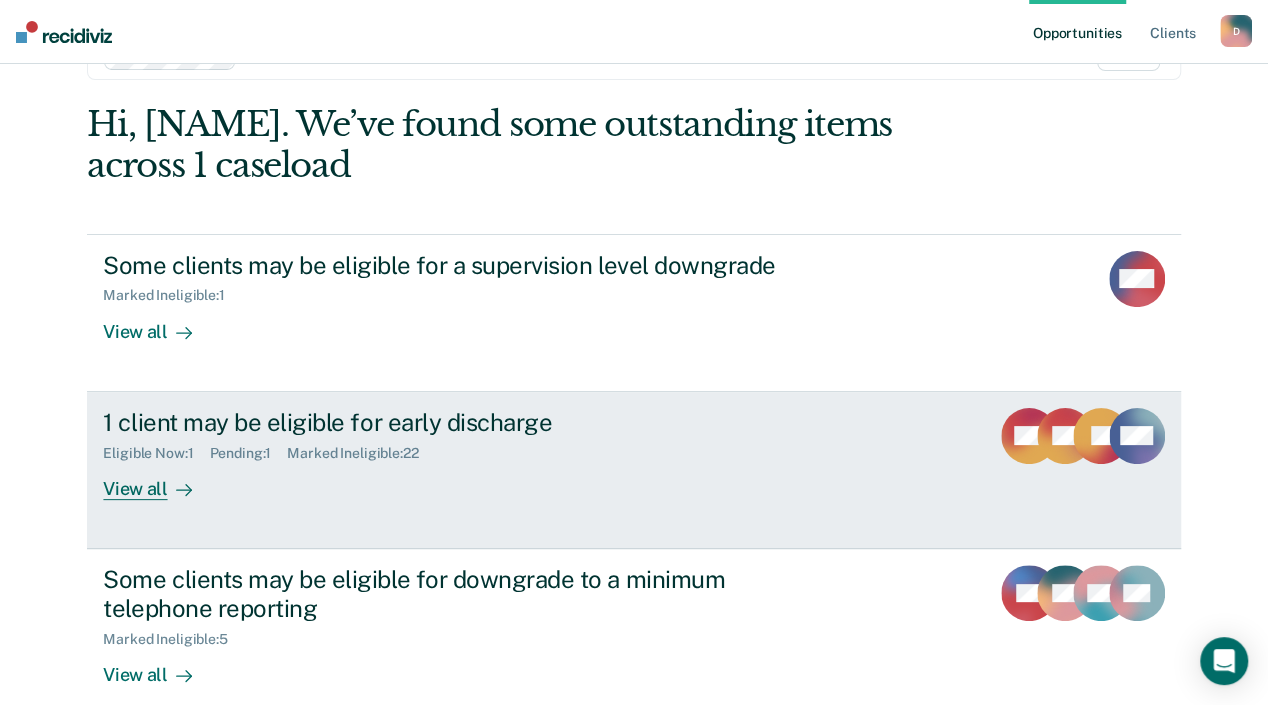 scroll, scrollTop: 100, scrollLeft: 0, axis: vertical 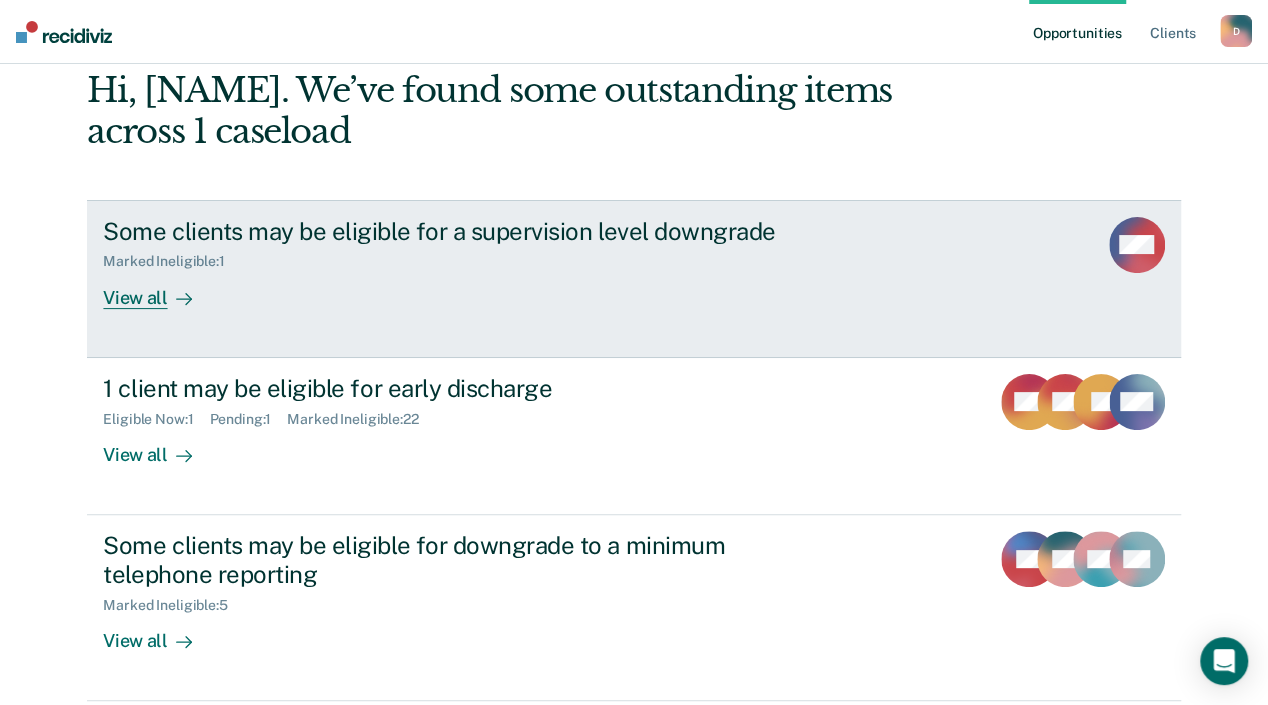 click on "Marked Ineligible :  1" at bounding box center (171, 261) 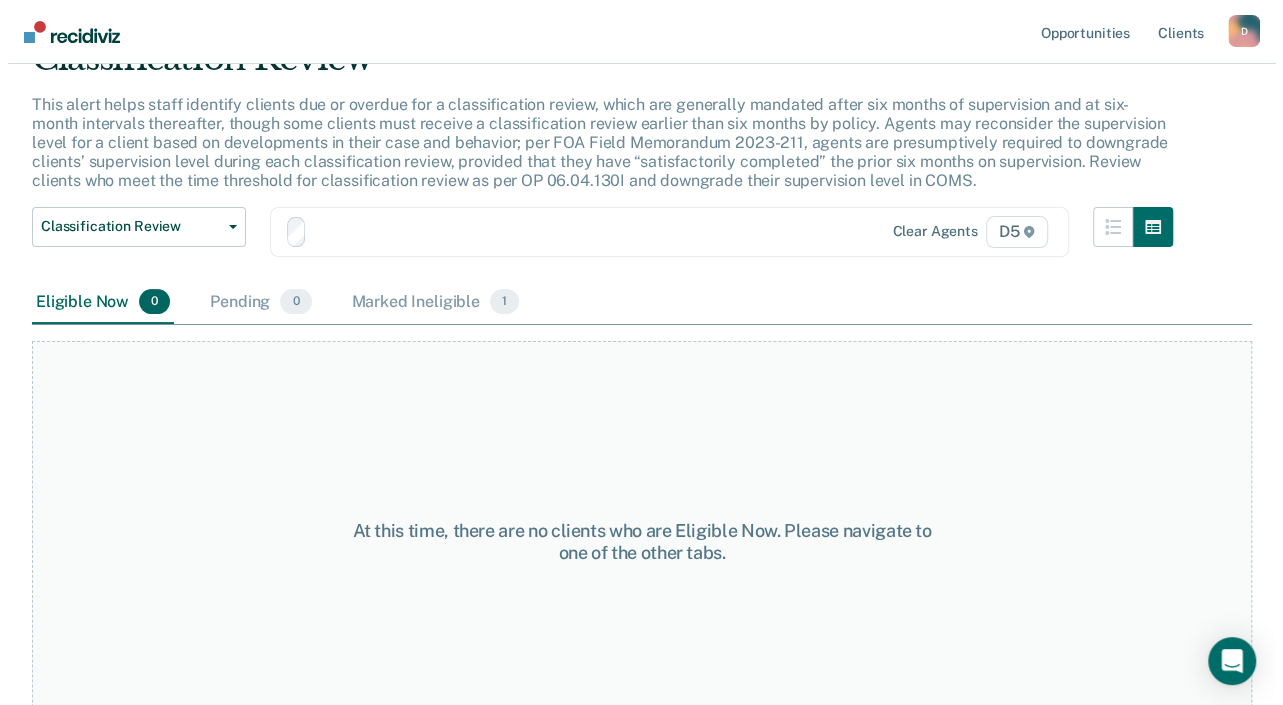 scroll, scrollTop: 0, scrollLeft: 0, axis: both 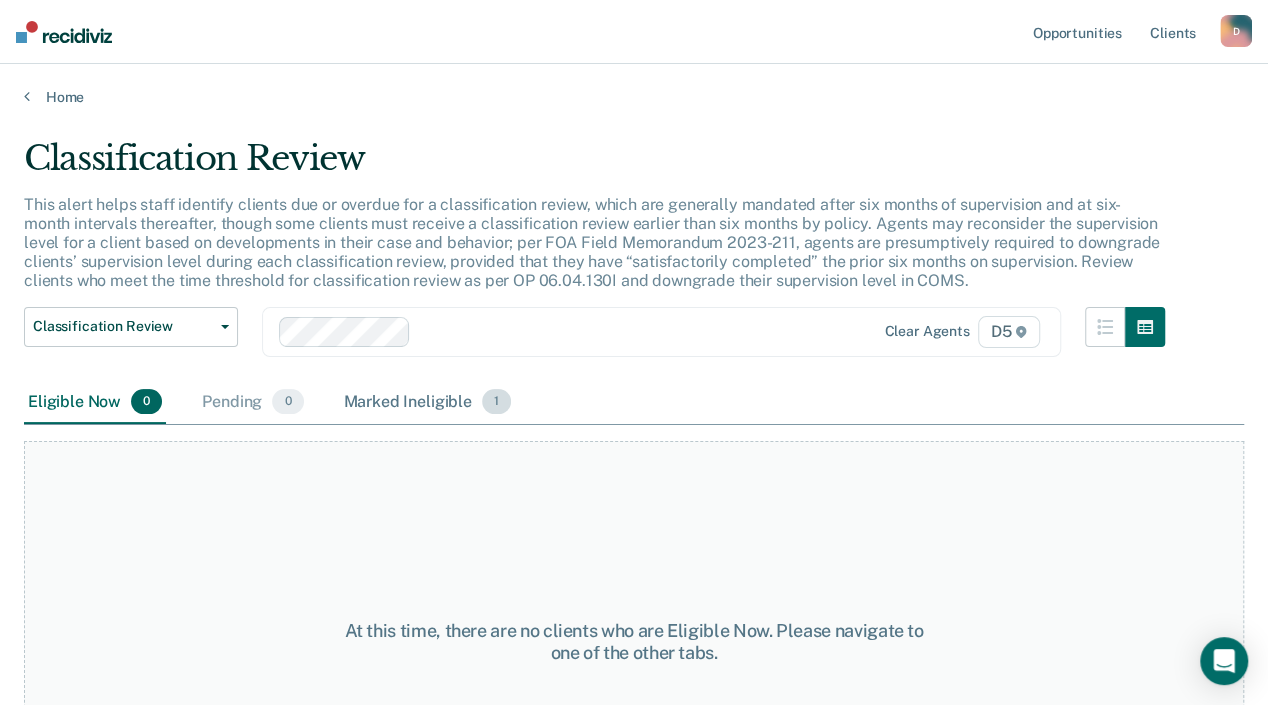 click on "Marked Ineligible 1" at bounding box center [428, 403] 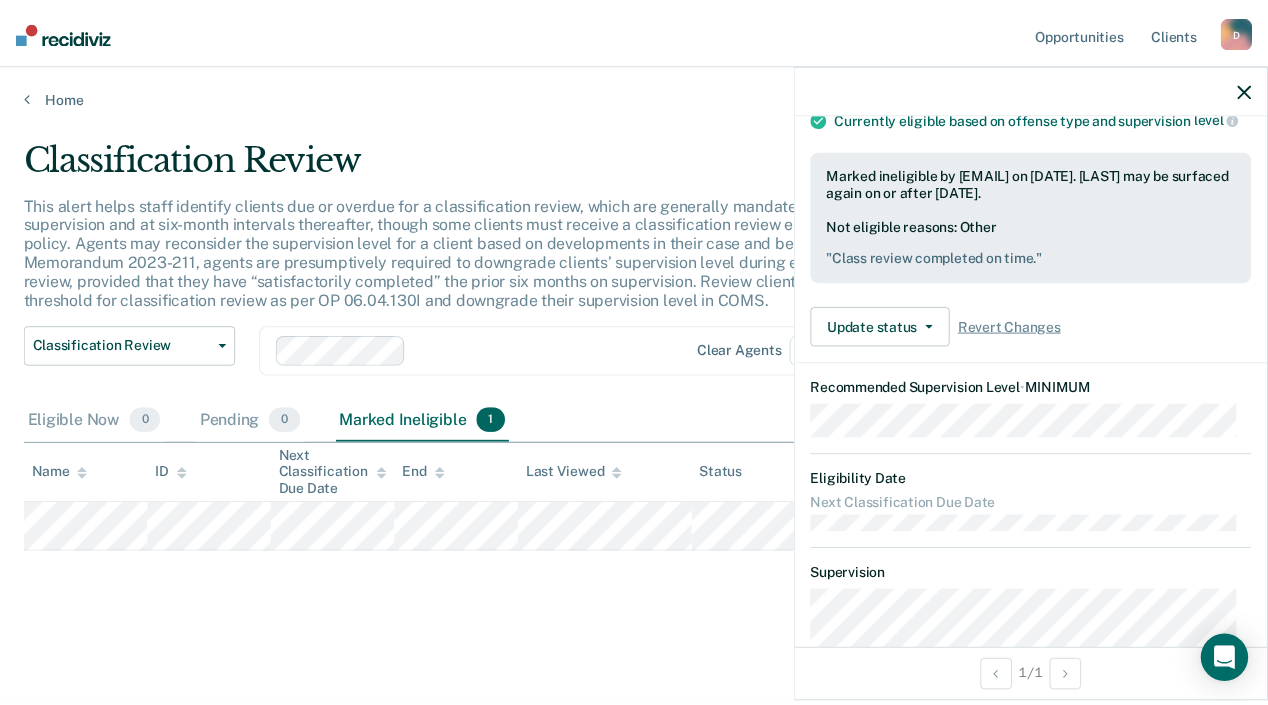 scroll, scrollTop: 182, scrollLeft: 0, axis: vertical 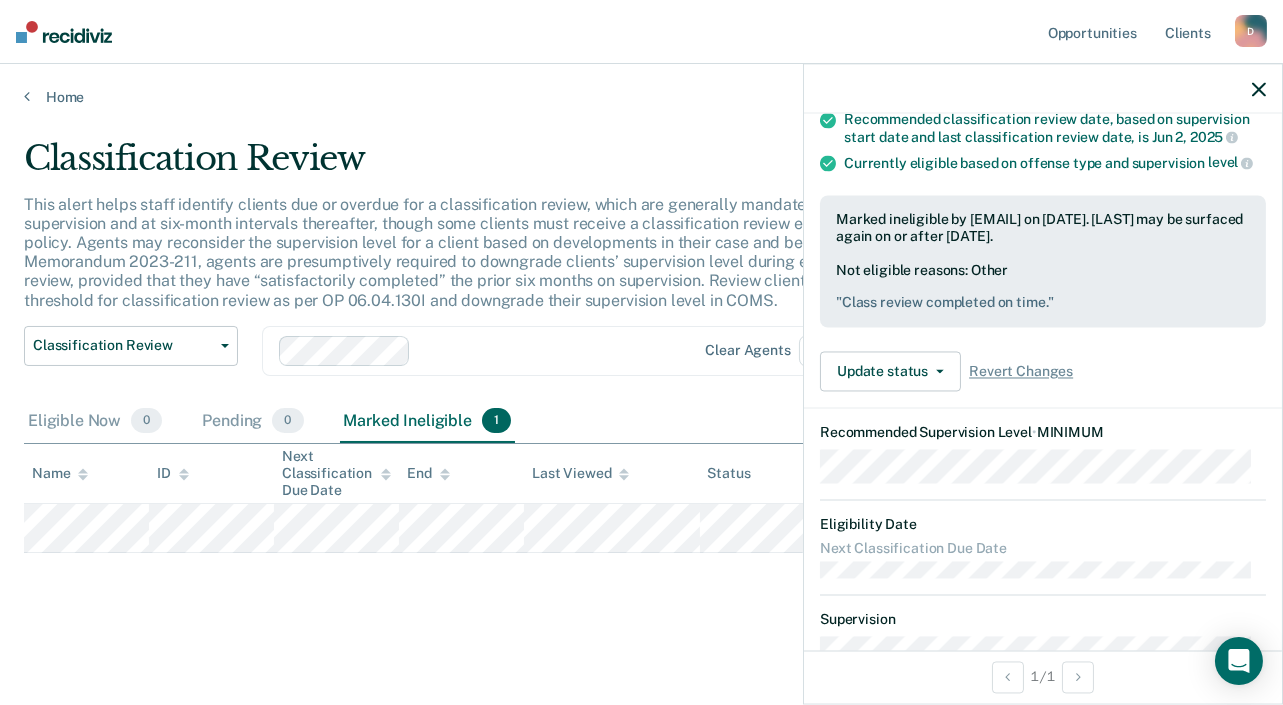 click on "Classification Review   This alert helps staff identify clients due or overdue for a classification review, which are generally mandated after six months of supervision and at six-month intervals thereafter, though some clients must receive a classification review earlier than six months by policy. Agents may reconsider the supervision level for a client based on developments in their case and behavior; per FOA Field Memorandum [YEAR]-[NUMBER], agents are presumptively required to downgrade clients’ supervision level during each classification review, provided that they have “satisfactorily completed” the prior six months on supervision. Review clients who meet the time threshold for classification review as per OP [NUMBER].[NUMBER].[NUMBER]I and downgrade their supervision level in COMS. Classification Review Classification Review Early Discharge Minimum Telephone Reporting Overdue for Discharge Supervision Level Mismatch Clear   agents D5   Eligible Now 0 Pending 0 Marked Ineligible 1 Name ID Next Classification Due Date" at bounding box center [641, 378] 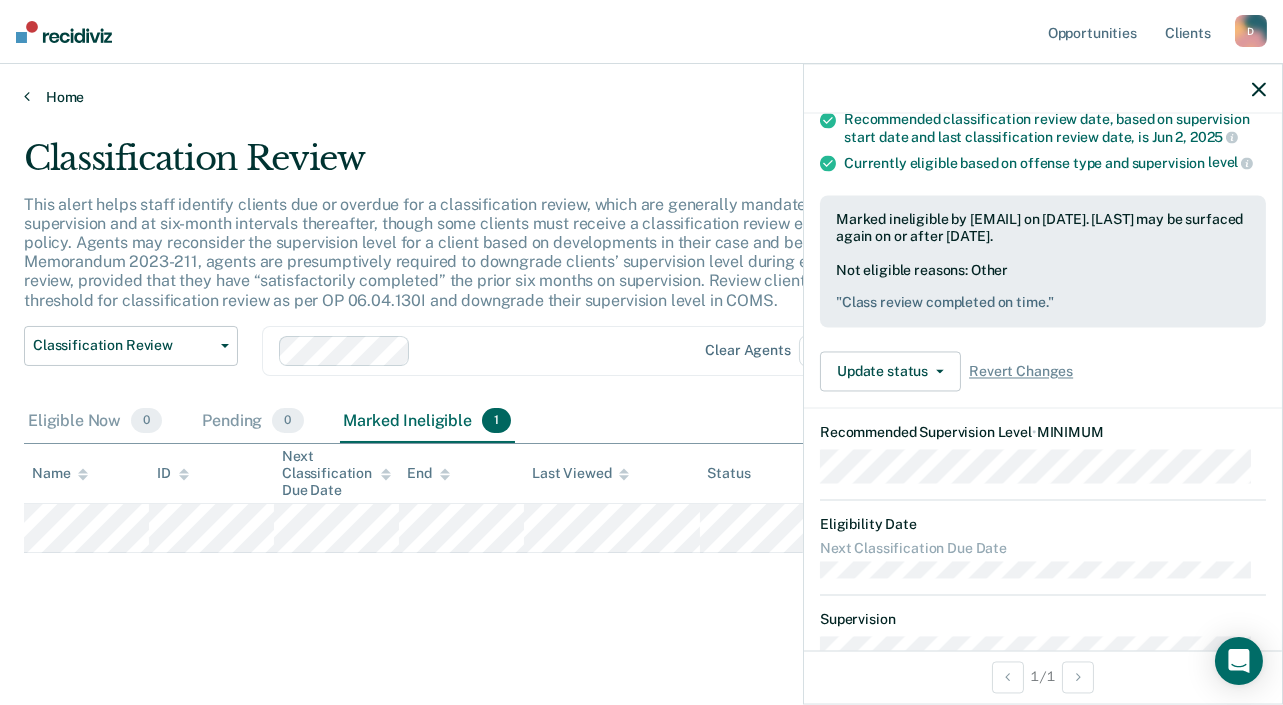 click on "Home" at bounding box center (641, 97) 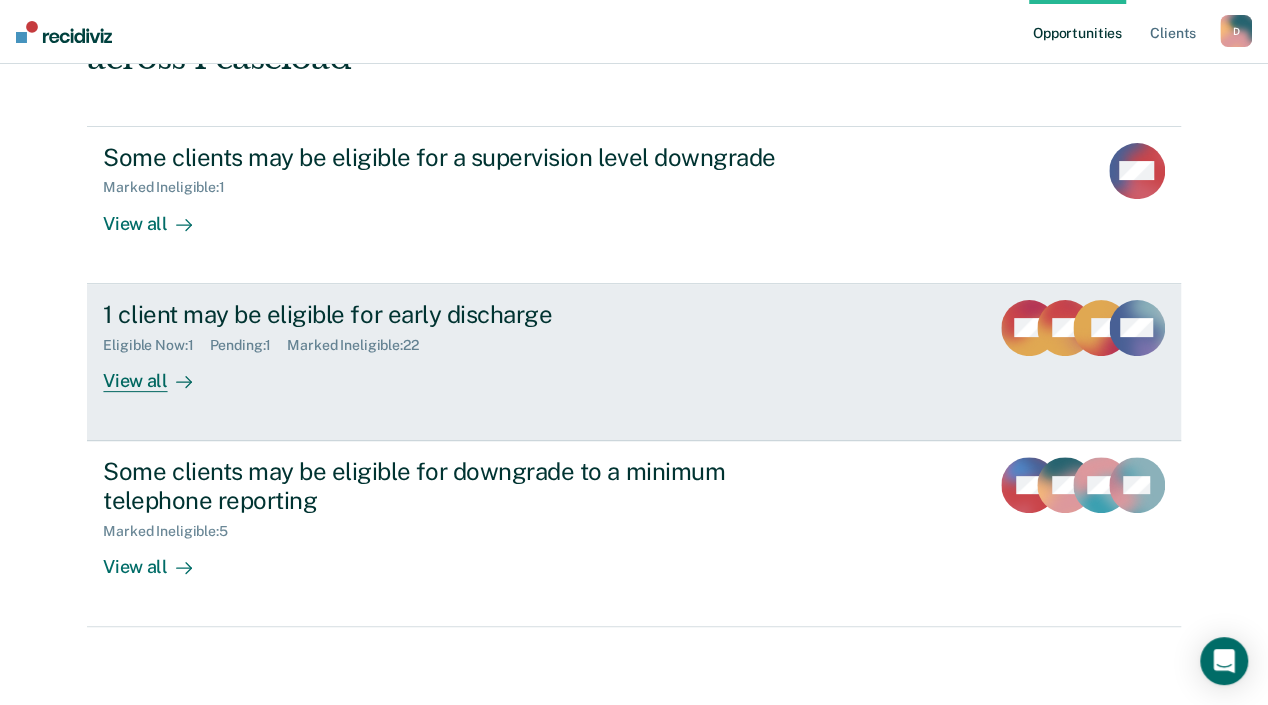 scroll, scrollTop: 0, scrollLeft: 0, axis: both 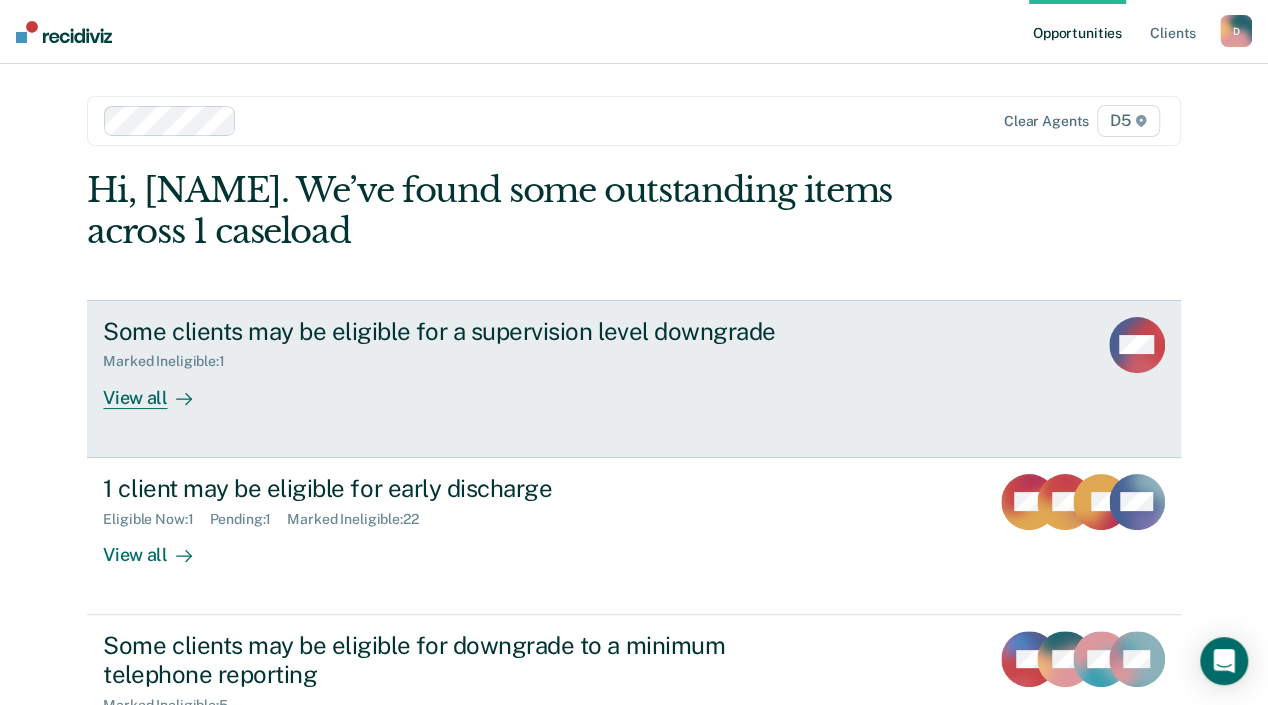 click on "Some clients may be eligible for a supervision level downgrade" at bounding box center (454, 331) 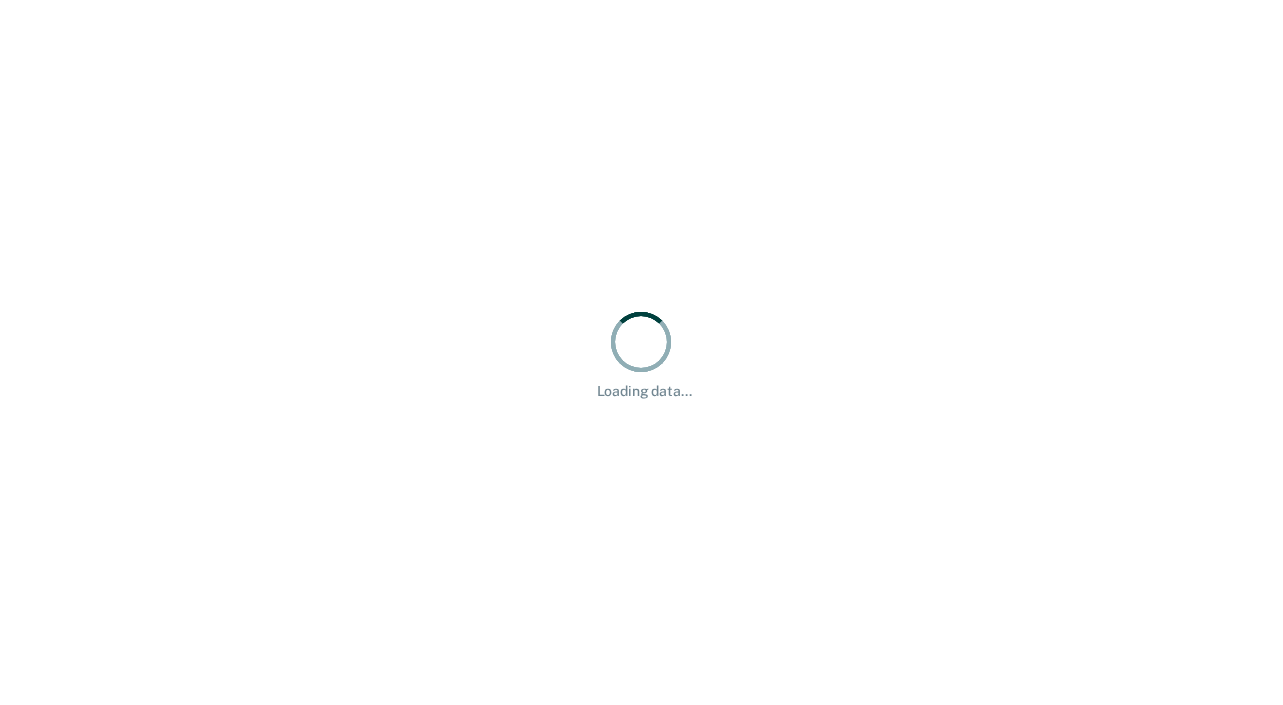 scroll, scrollTop: 0, scrollLeft: 0, axis: both 